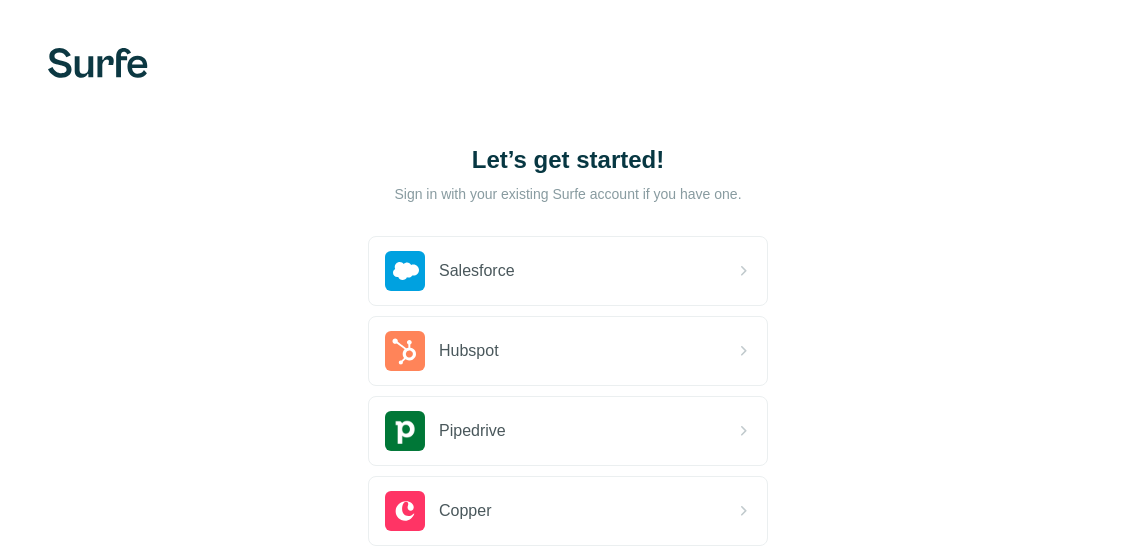 scroll, scrollTop: 0, scrollLeft: 0, axis: both 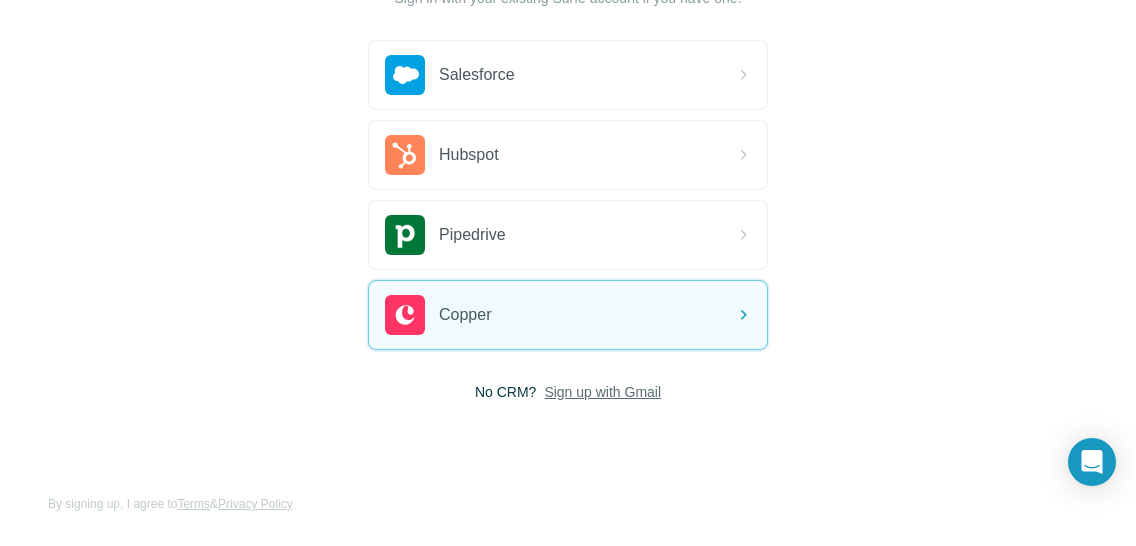 click on "Sign up with Gmail" at bounding box center [602, 392] 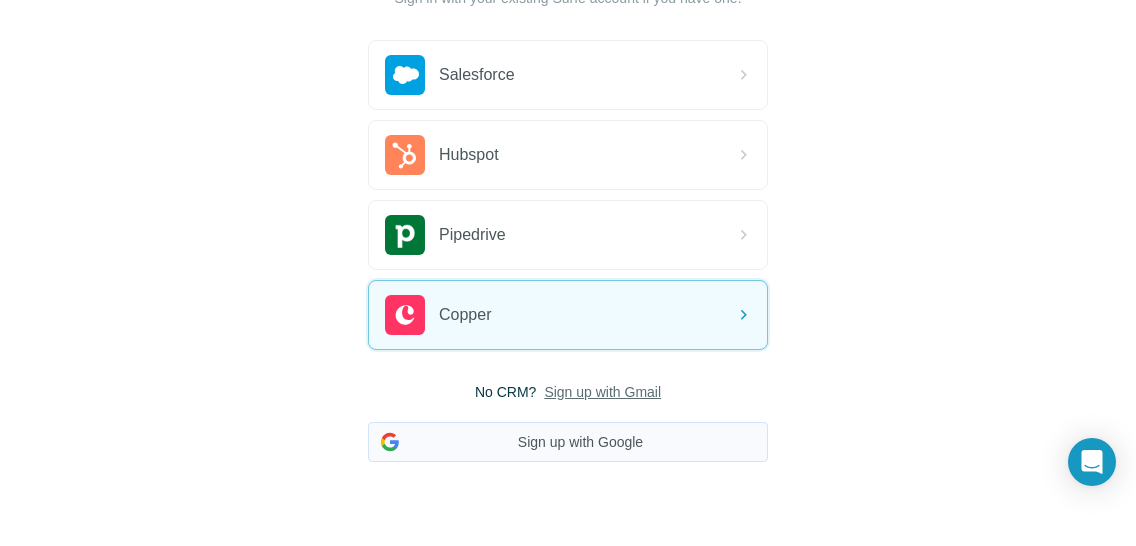 click on "Sign up with Google" at bounding box center (568, 442) 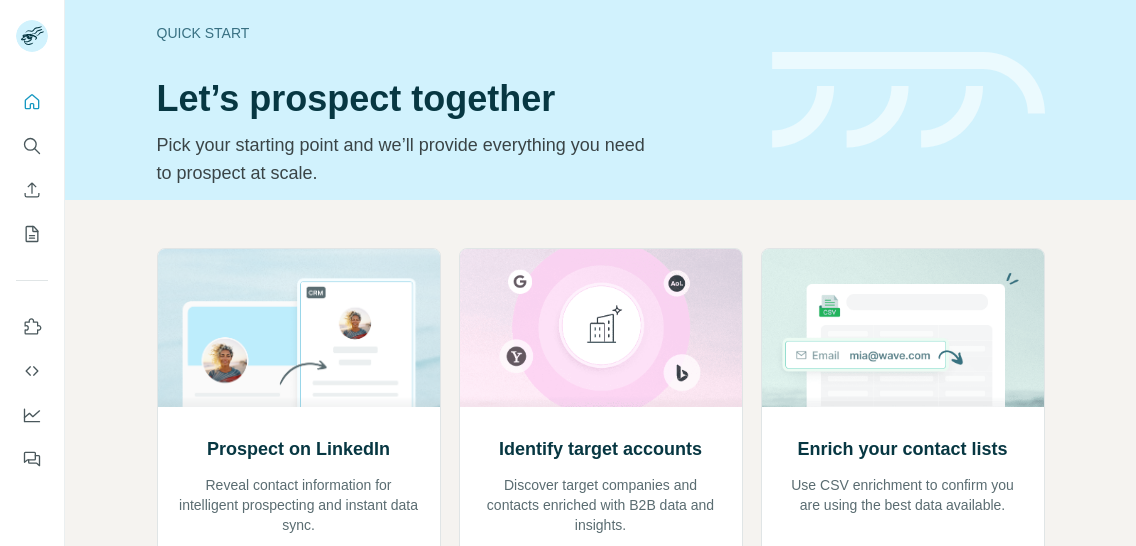 scroll, scrollTop: 0, scrollLeft: 0, axis: both 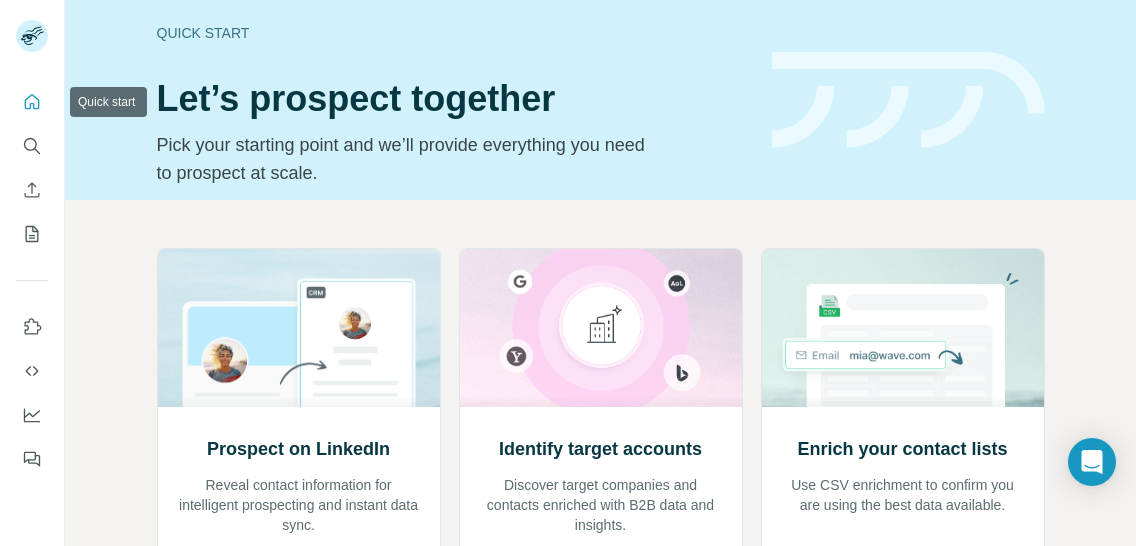 click 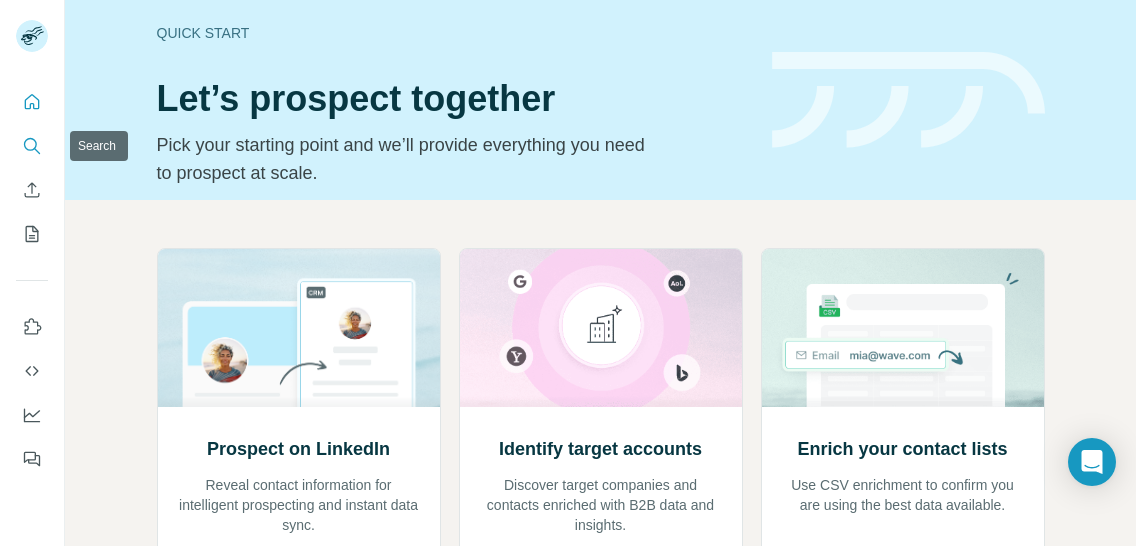 click 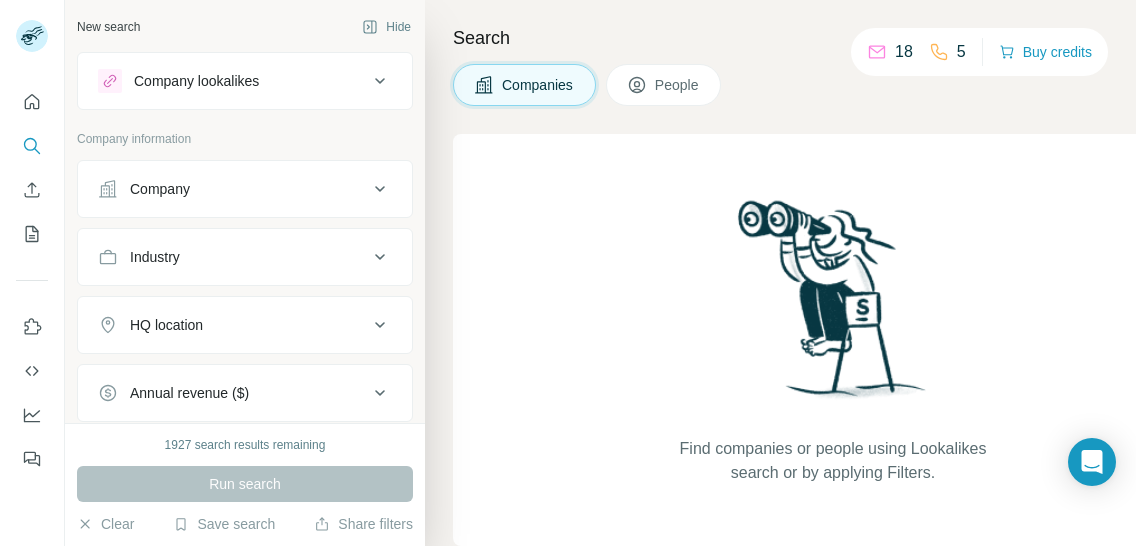 click on "Company" at bounding box center (245, 189) 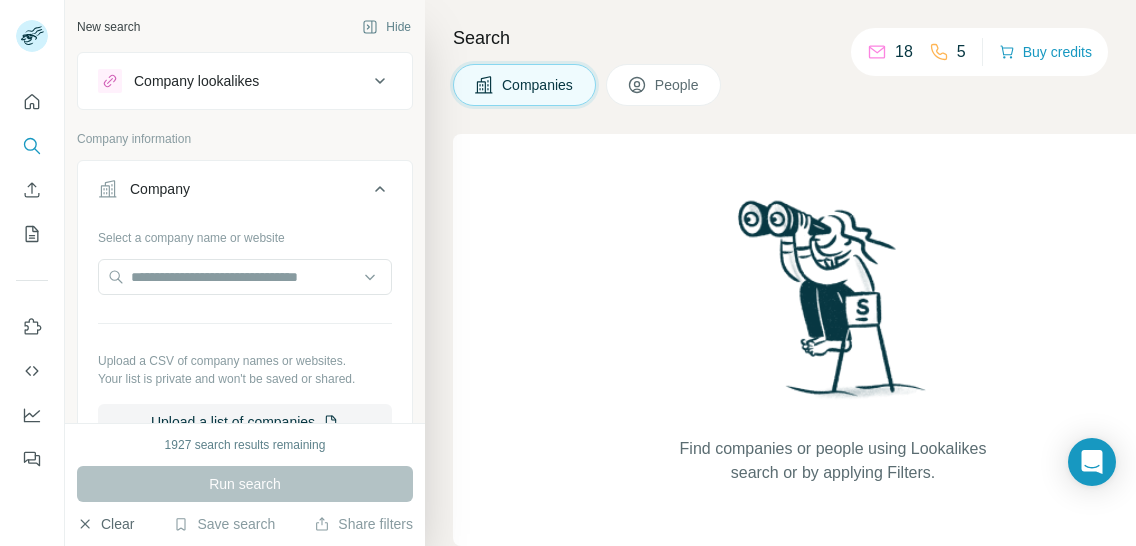 click 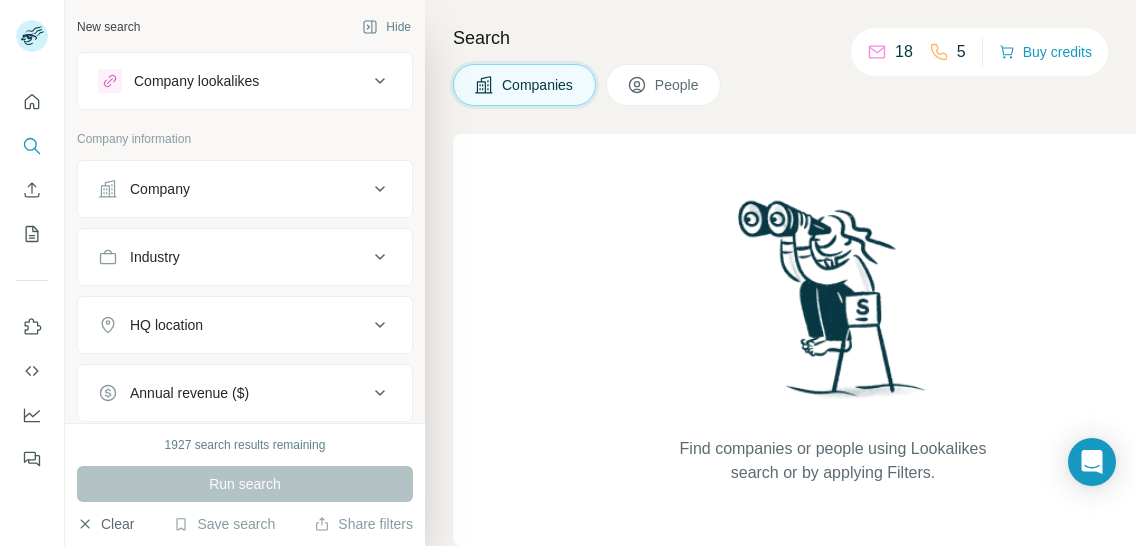 click on "Industry" at bounding box center [155, 257] 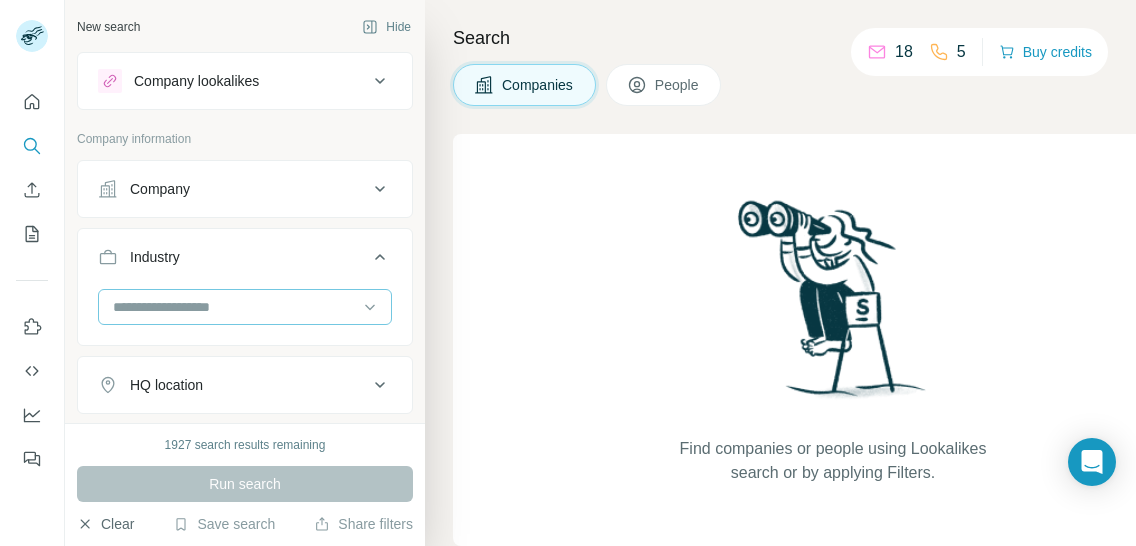 click at bounding box center (234, 307) 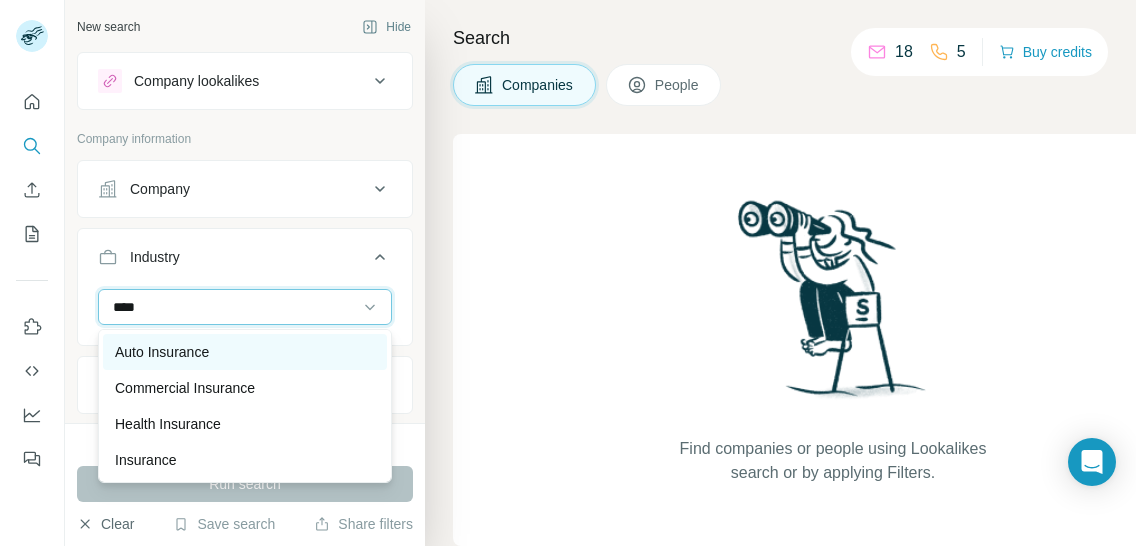 type on "****" 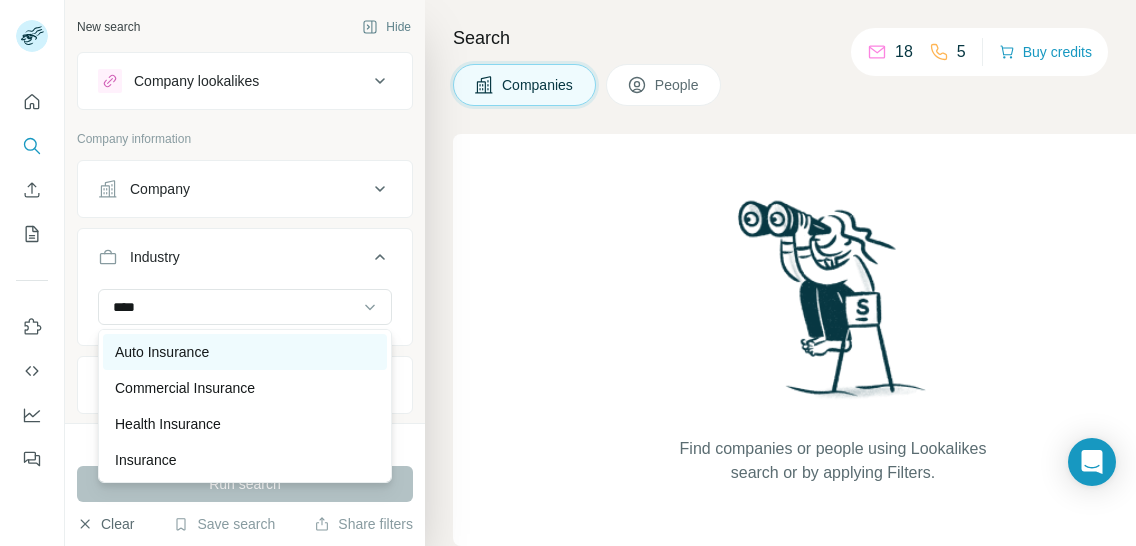 click on "Auto Insurance" at bounding box center [162, 352] 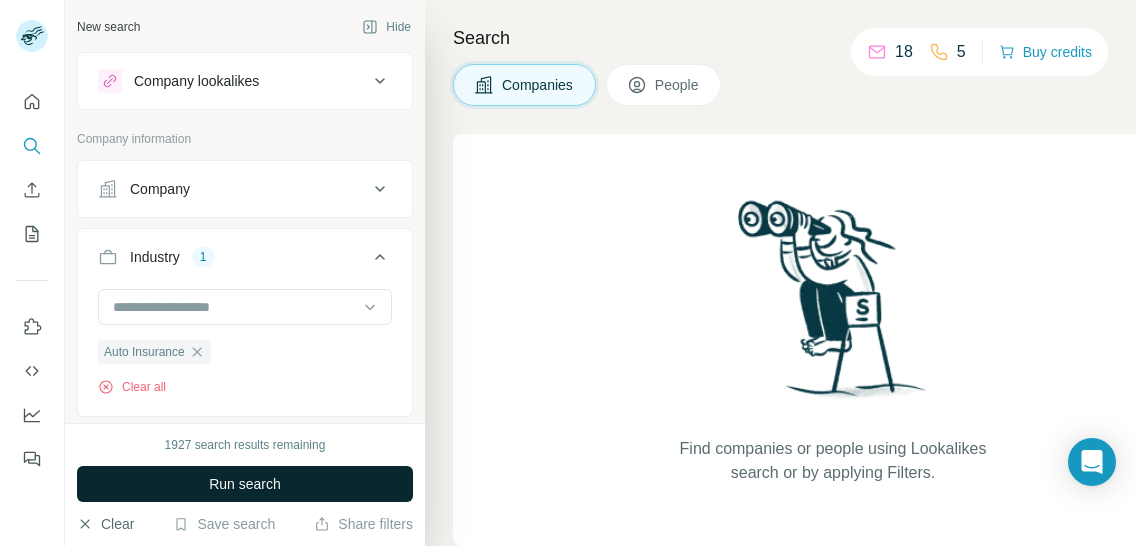 click on "Run search" at bounding box center [245, 484] 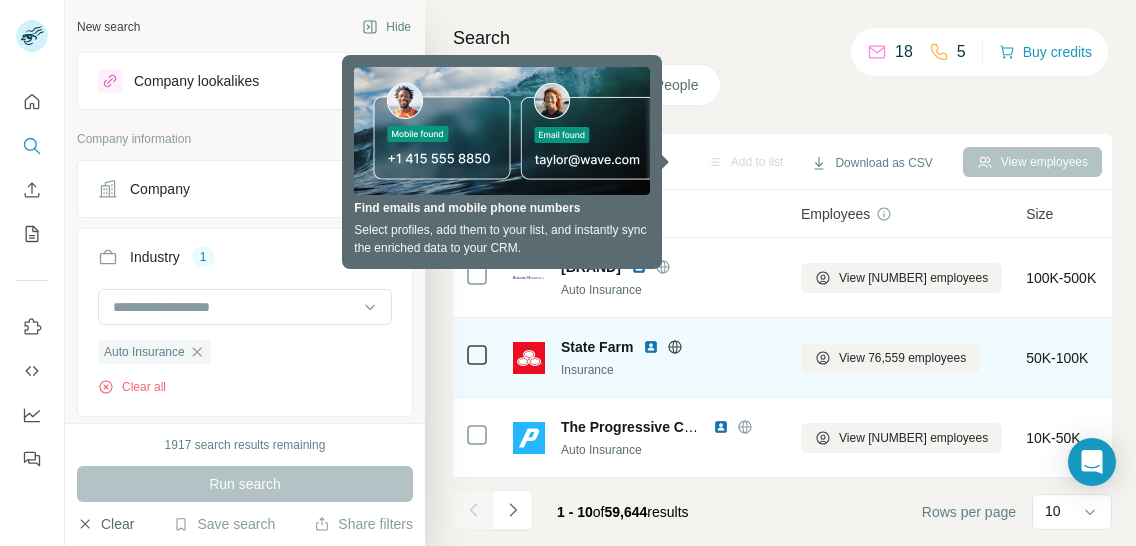 click on "State Farm" at bounding box center (597, 347) 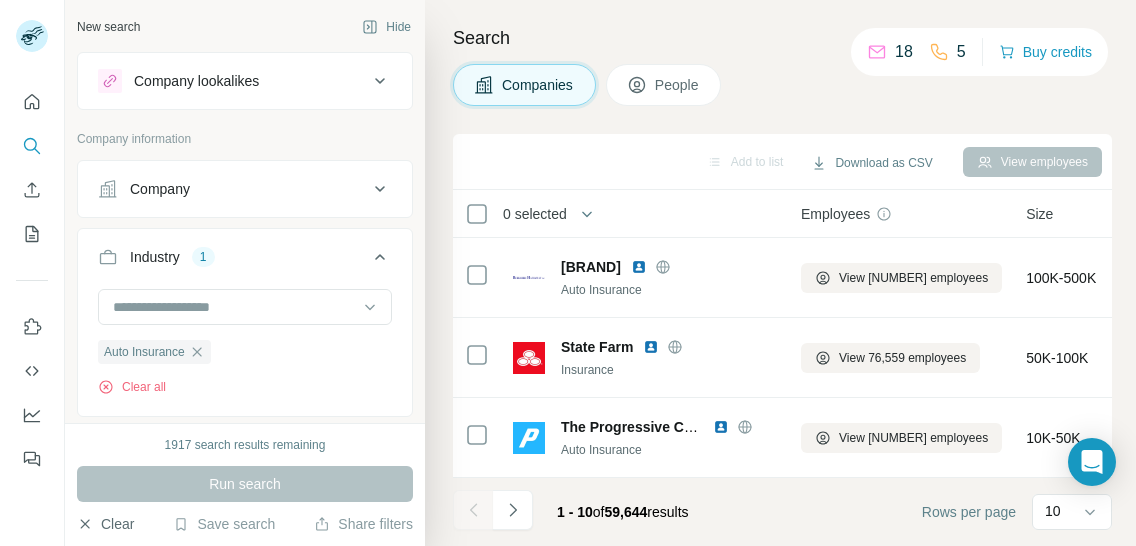 click on "Berkshire Hathaway Auto Insurance View [NUMBER] employees [NUMBER]-[NUMBER] 🇺🇸 [COUNTRY], [STATE] + 7 Not in a list $ [NUMBER]-[NUMBER]M BERKSHIRE HATHAWAY INC is based out of Omaha, [STATE], United States. Google Tag Manager, HTTP/3, Sucuri, Microsoft Word, Google Analytics Auto Insurance free car limited number rate quote number car insurance free save money low-cost money www customers cost corporate office costs address car insurance rate auto call purchase permission low price corporate shopper personnel price calling companies save amount message incurred shareholder limited favoring drivers quote comments offer save substantial address shown shareholder meeting carrier selling insuring web site percentage points percentage money personal expenditures publicly-owned site substantial money meeting information subsidiaries real money rate www + 5 +" at bounding box center (780, 273) 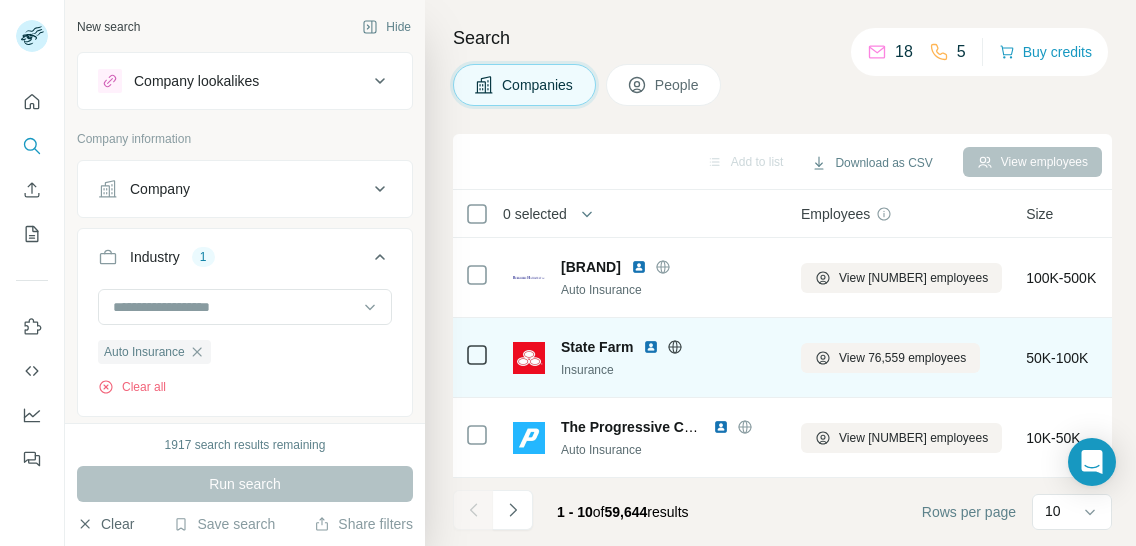 click on "State Farm" at bounding box center (597, 347) 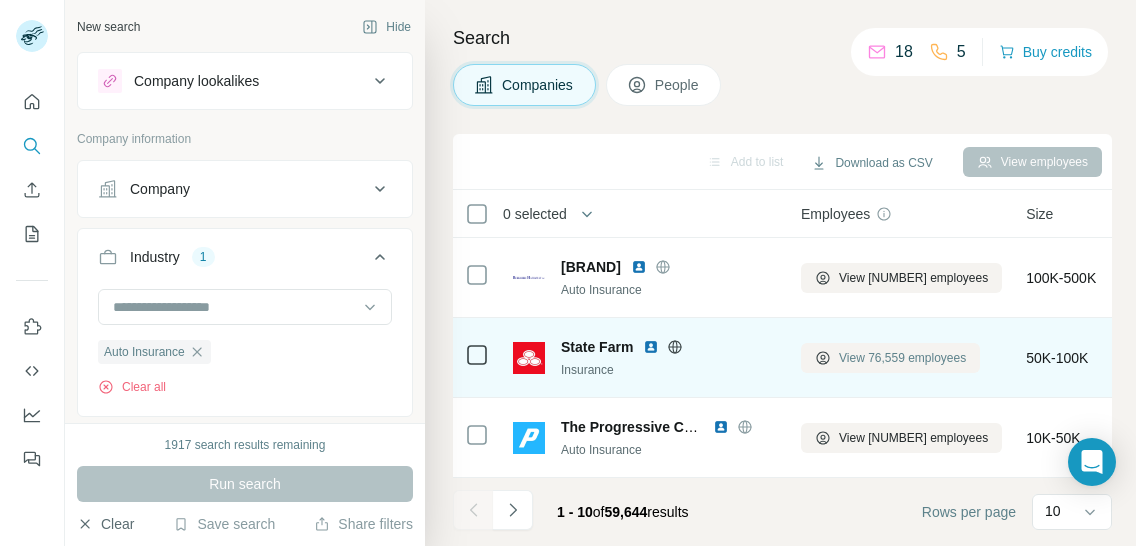 click on "View 76,559 employees" at bounding box center [902, 358] 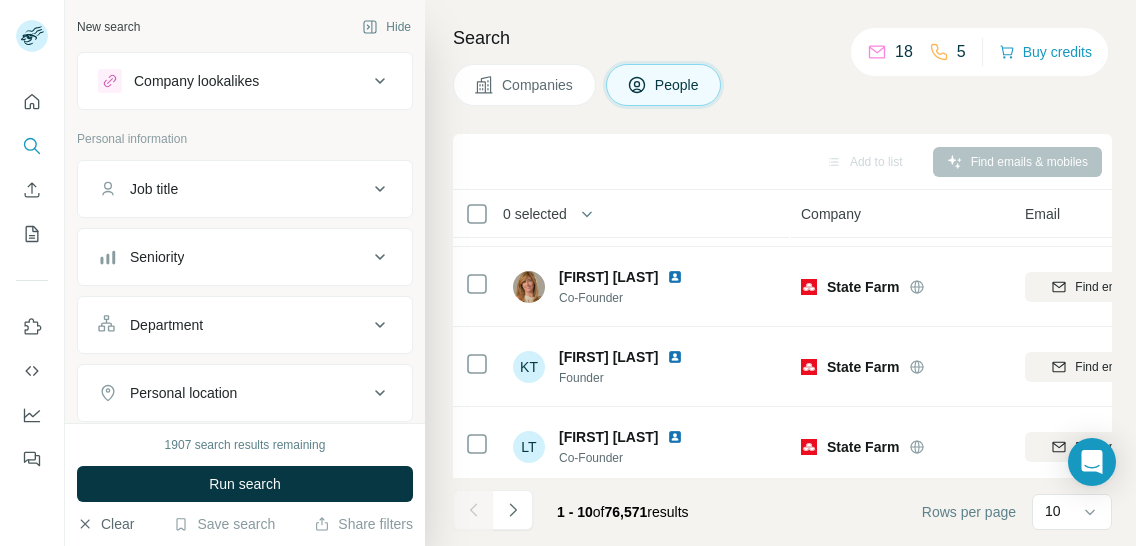 scroll, scrollTop: 560, scrollLeft: 0, axis: vertical 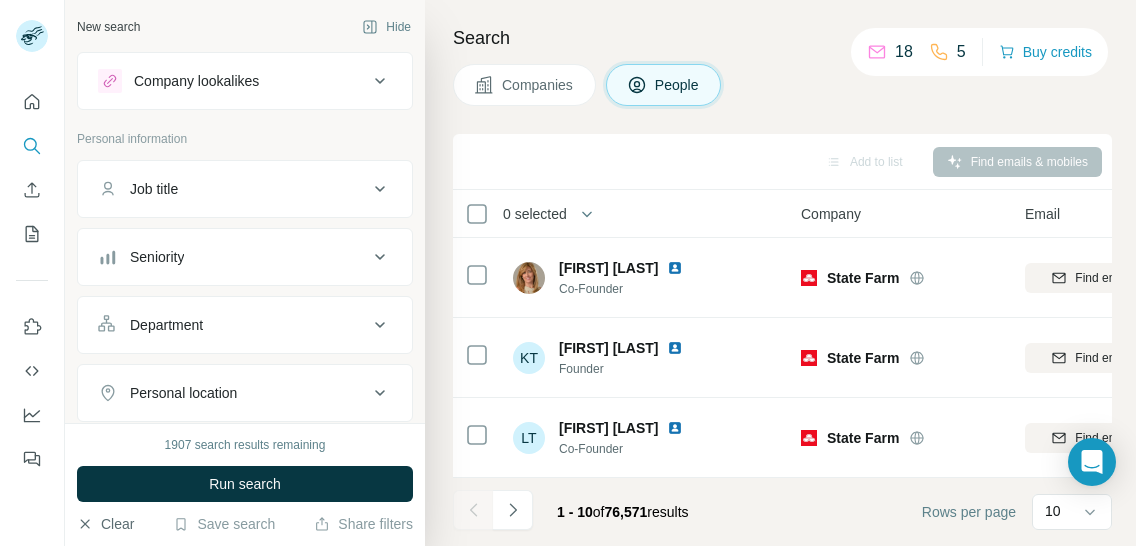 click on "Find emails & mobiles" at bounding box center [1017, 162] 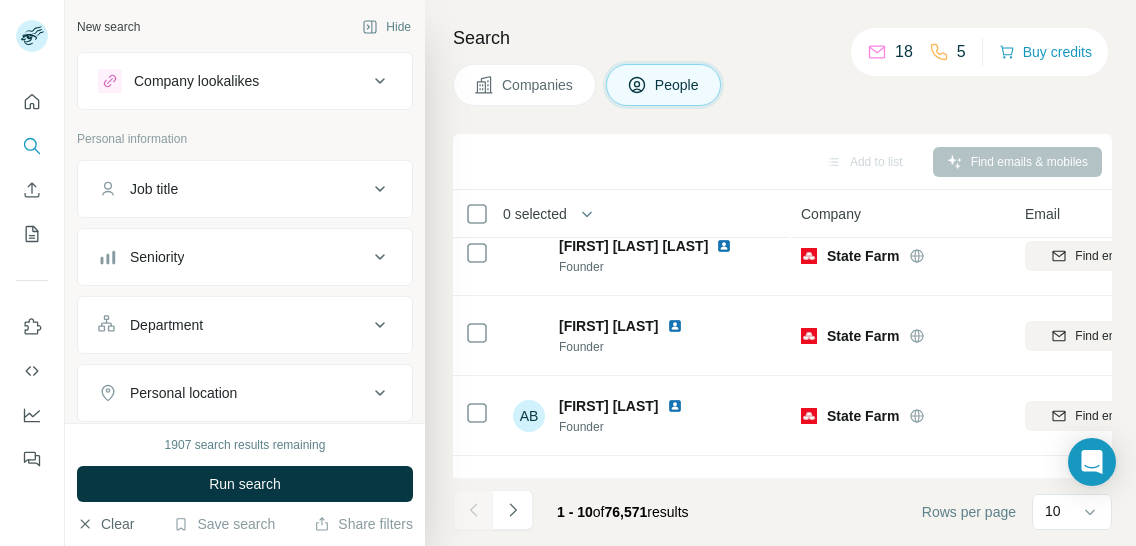 scroll, scrollTop: 0, scrollLeft: 0, axis: both 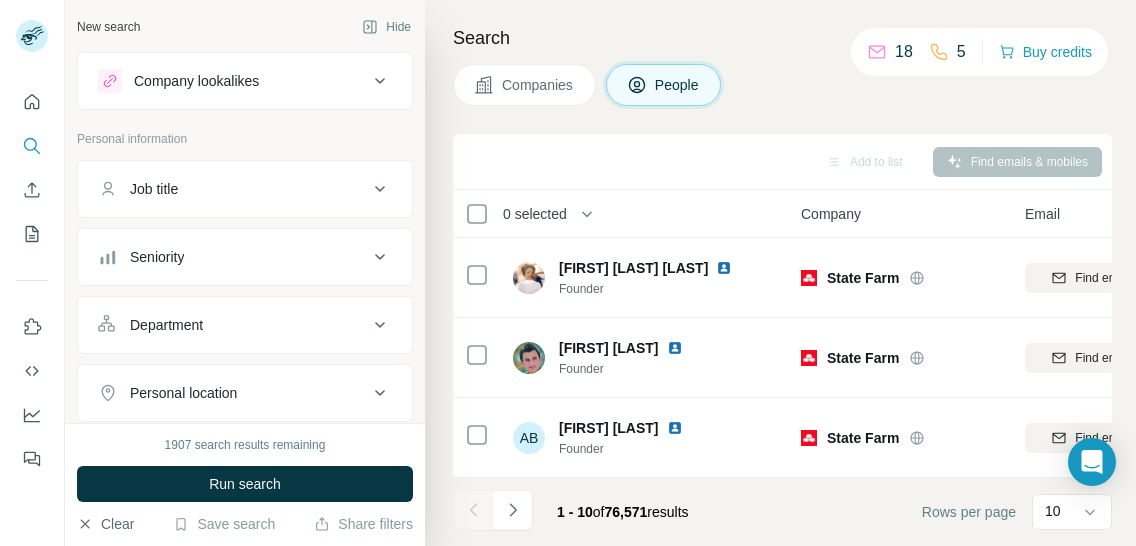 click on "Add to list" at bounding box center (864, 162) 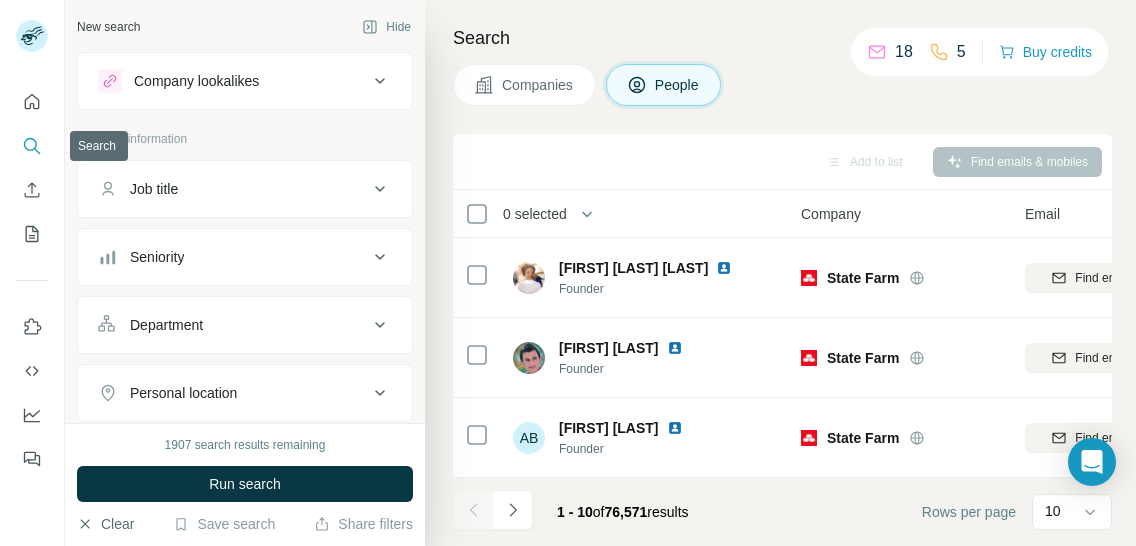 click 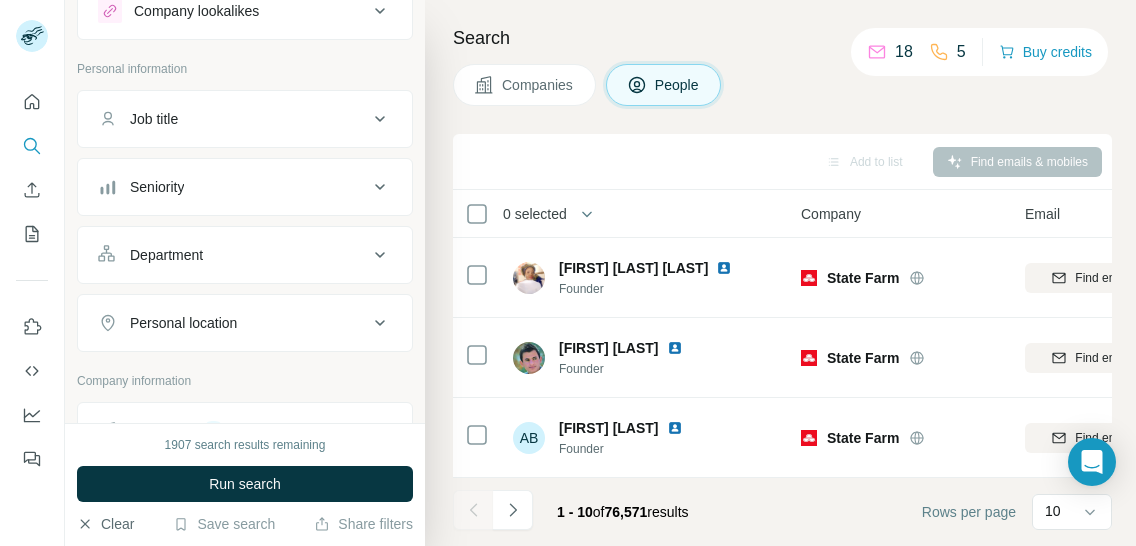 scroll, scrollTop: 0, scrollLeft: 0, axis: both 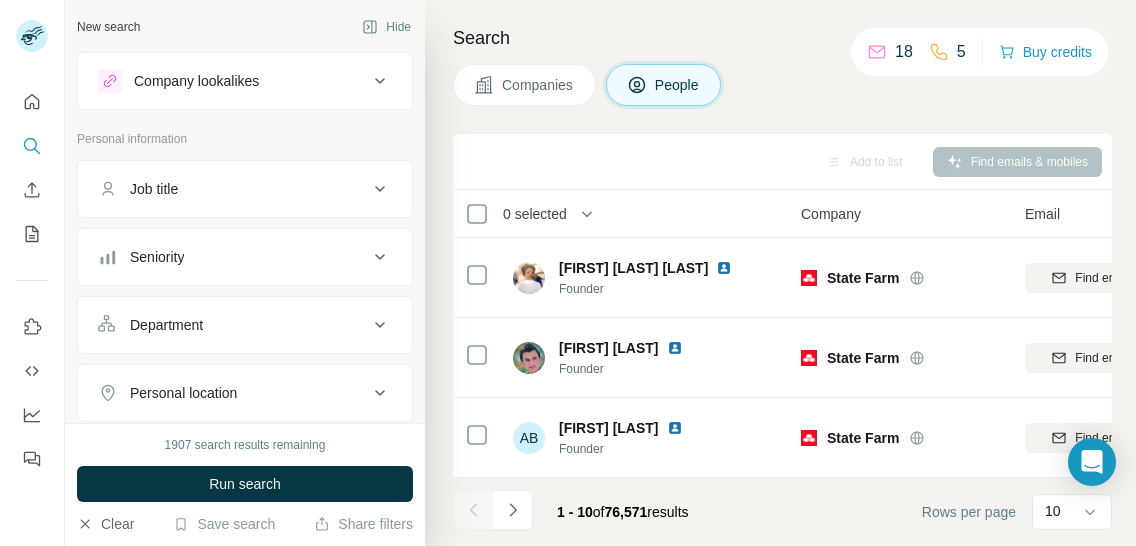 click 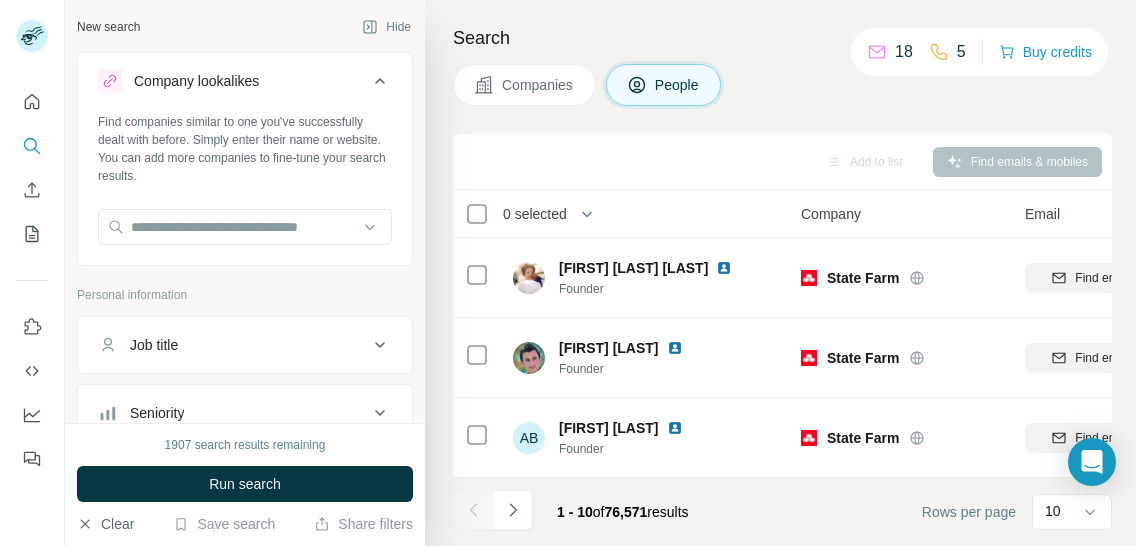 click 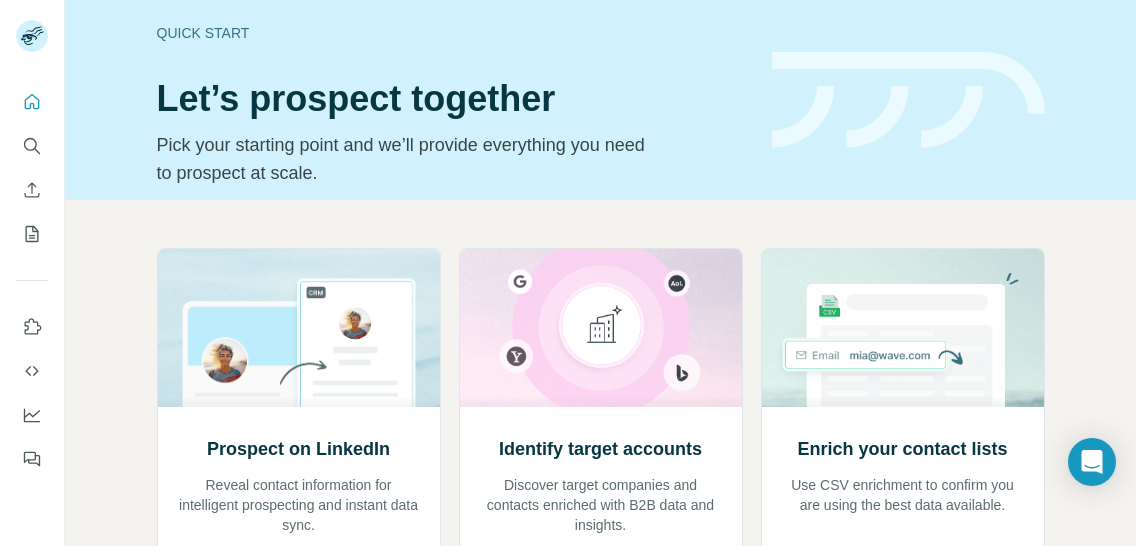 scroll, scrollTop: 0, scrollLeft: 0, axis: both 